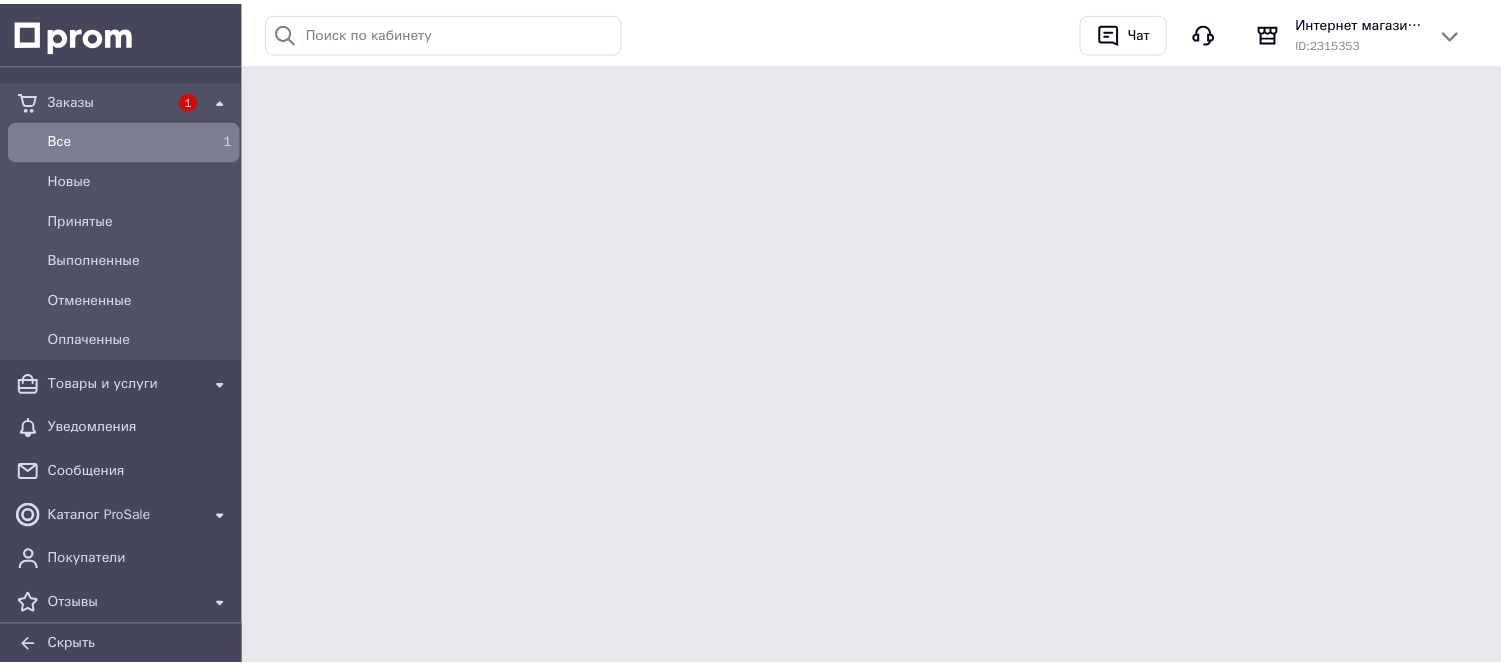 scroll, scrollTop: 0, scrollLeft: 0, axis: both 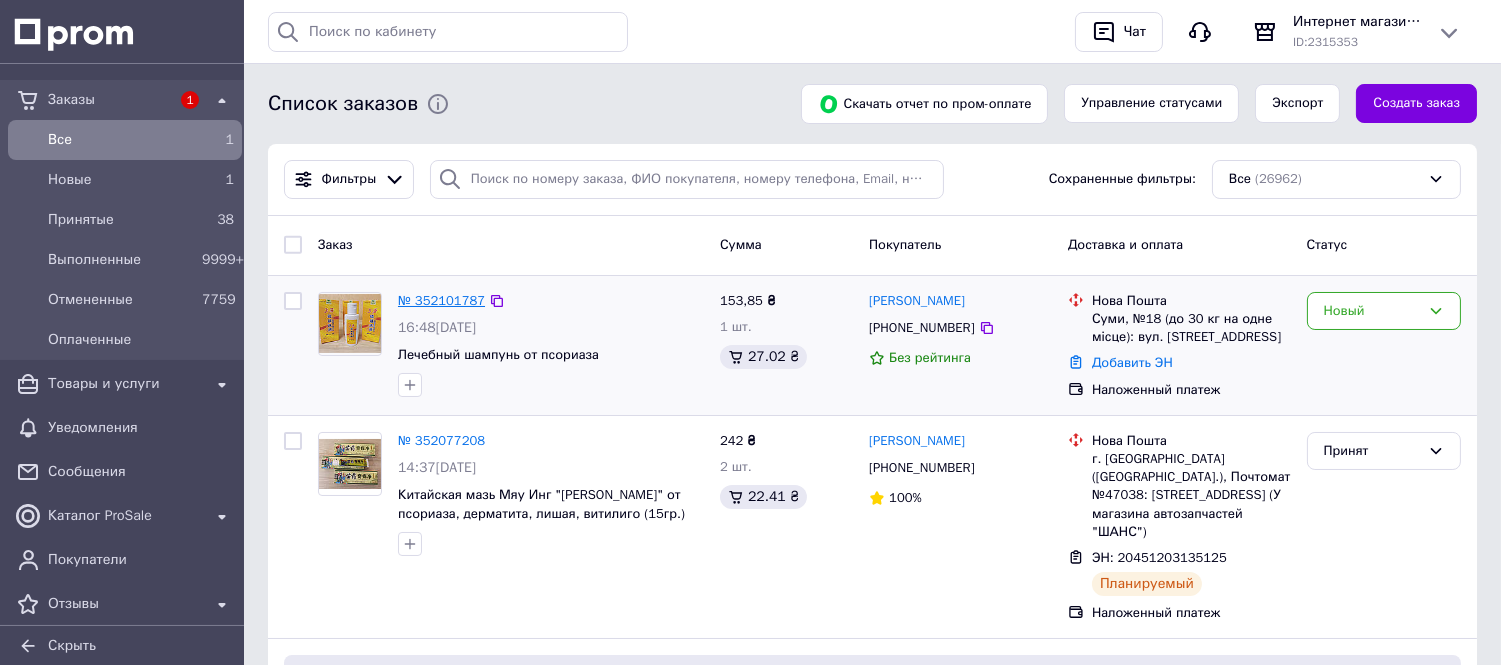 click on "№ 352101787" at bounding box center [441, 300] 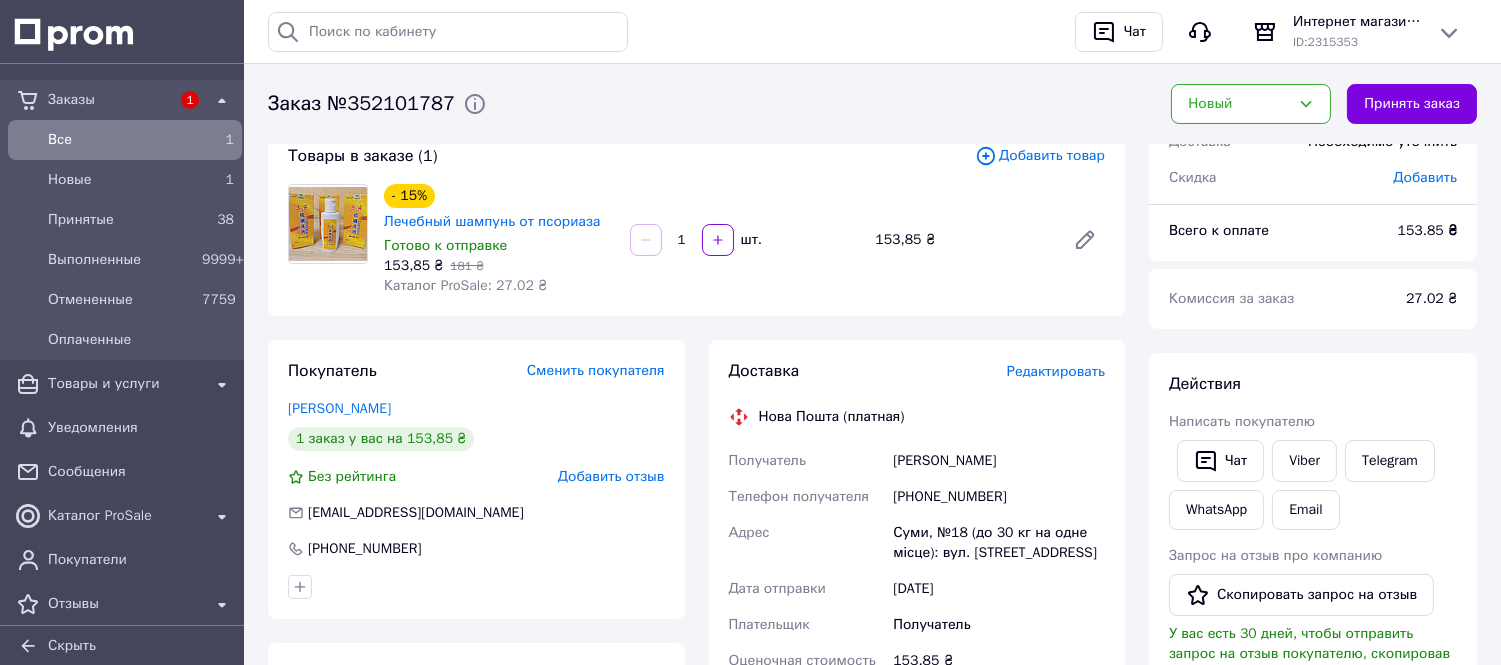 scroll, scrollTop: 113, scrollLeft: 0, axis: vertical 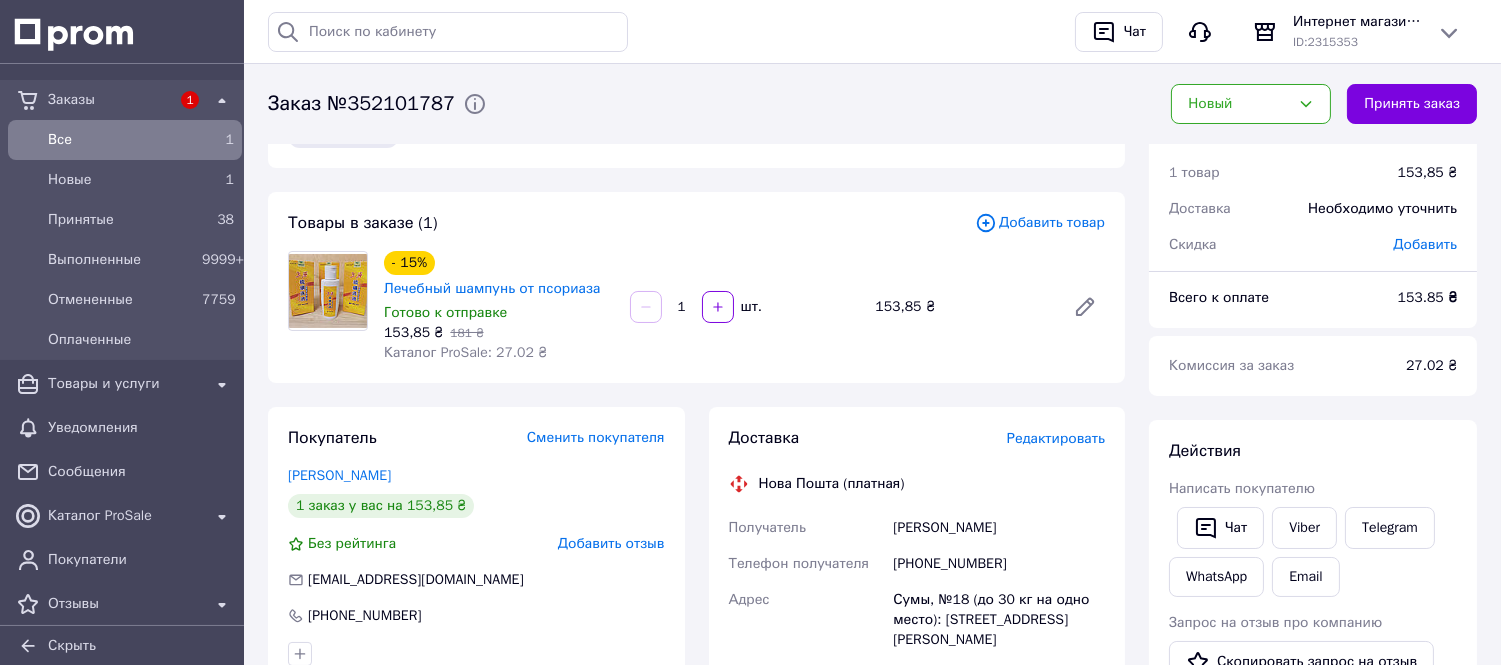 click on "Добавить" at bounding box center [1425, 244] 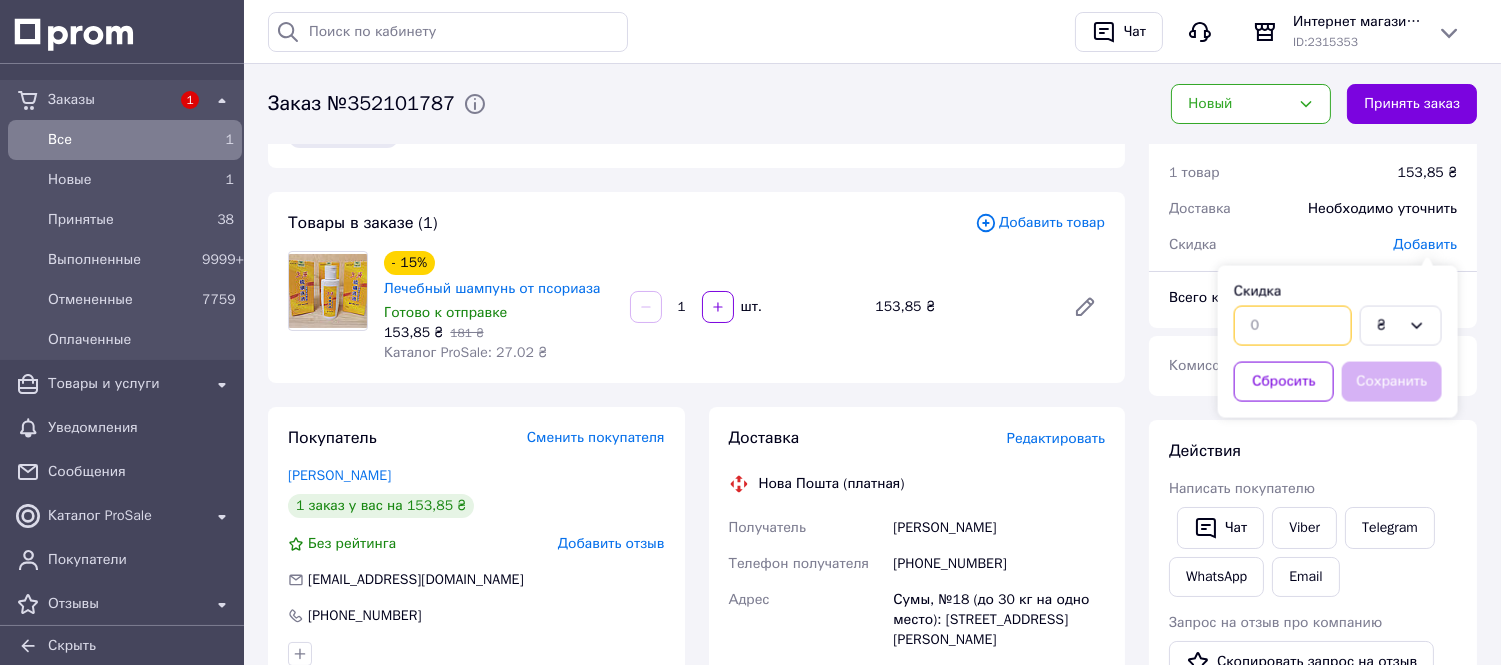 click at bounding box center [1293, 326] 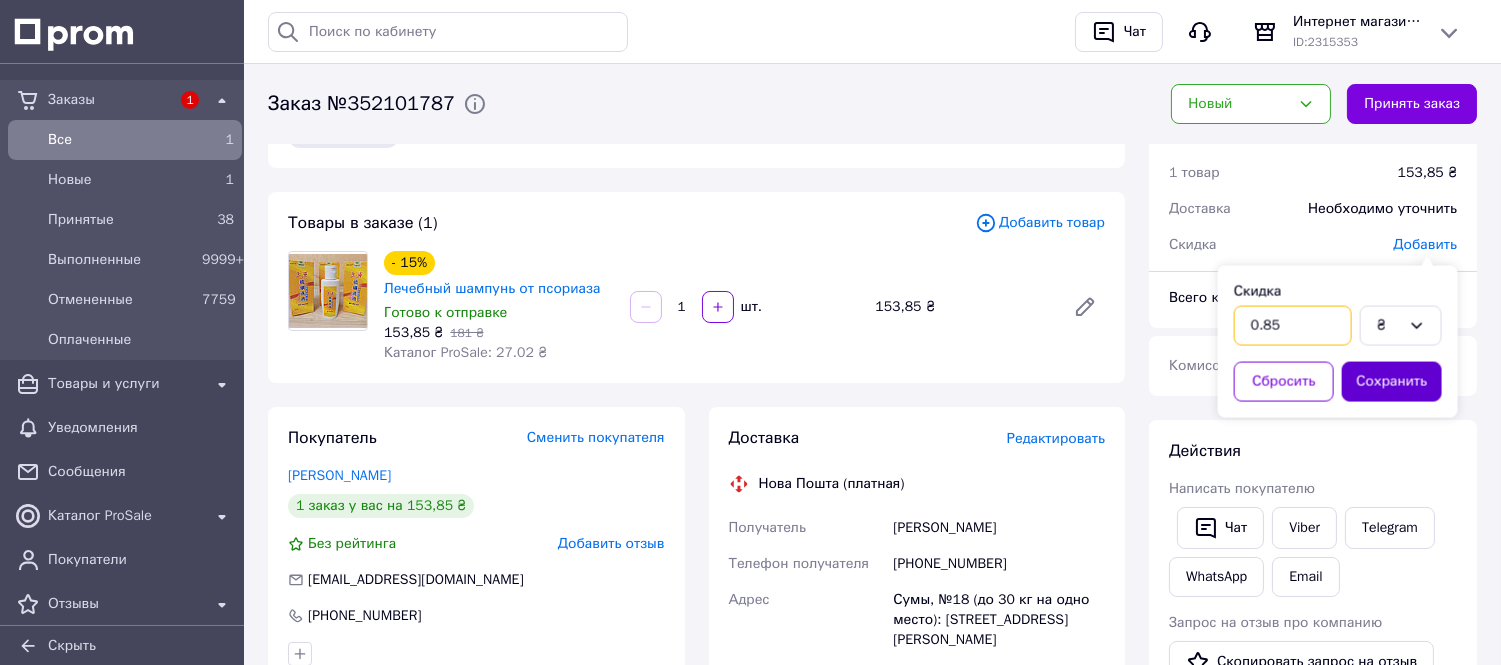 type on "0.85" 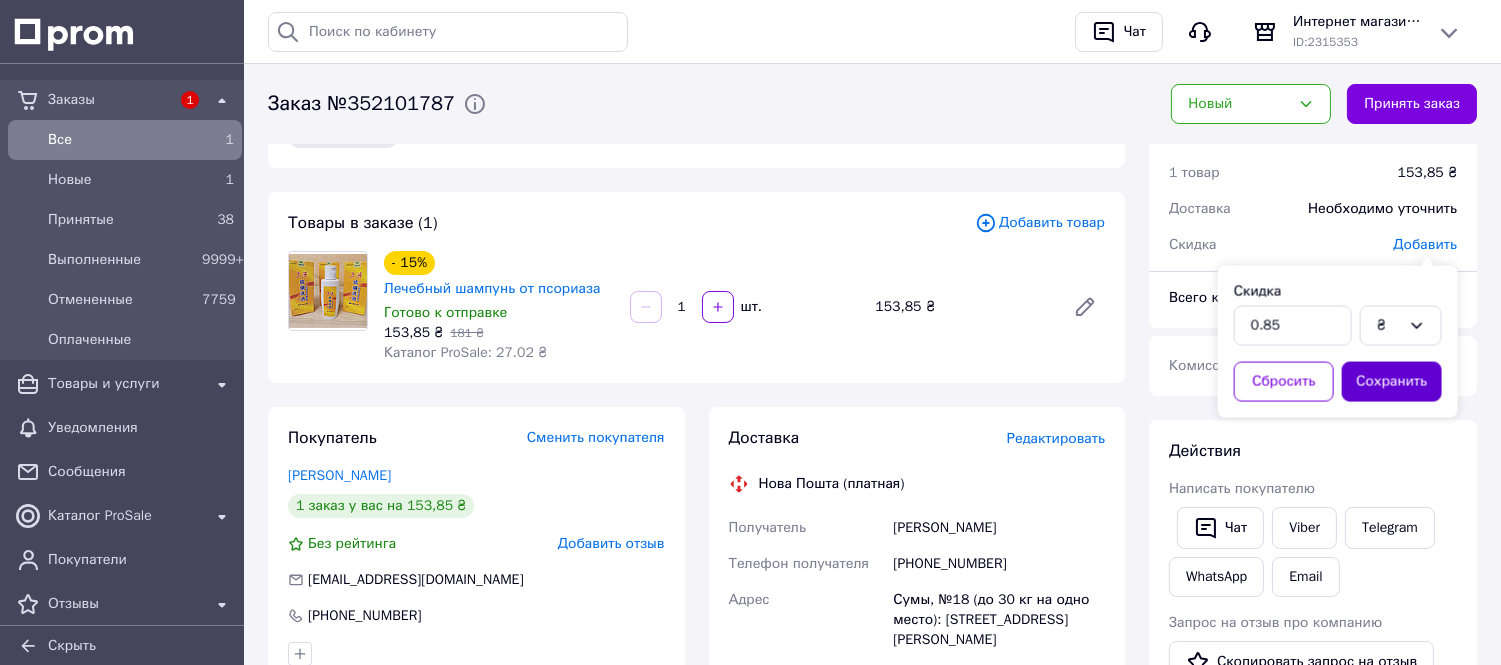 click on "Сохранить" at bounding box center [1392, 382] 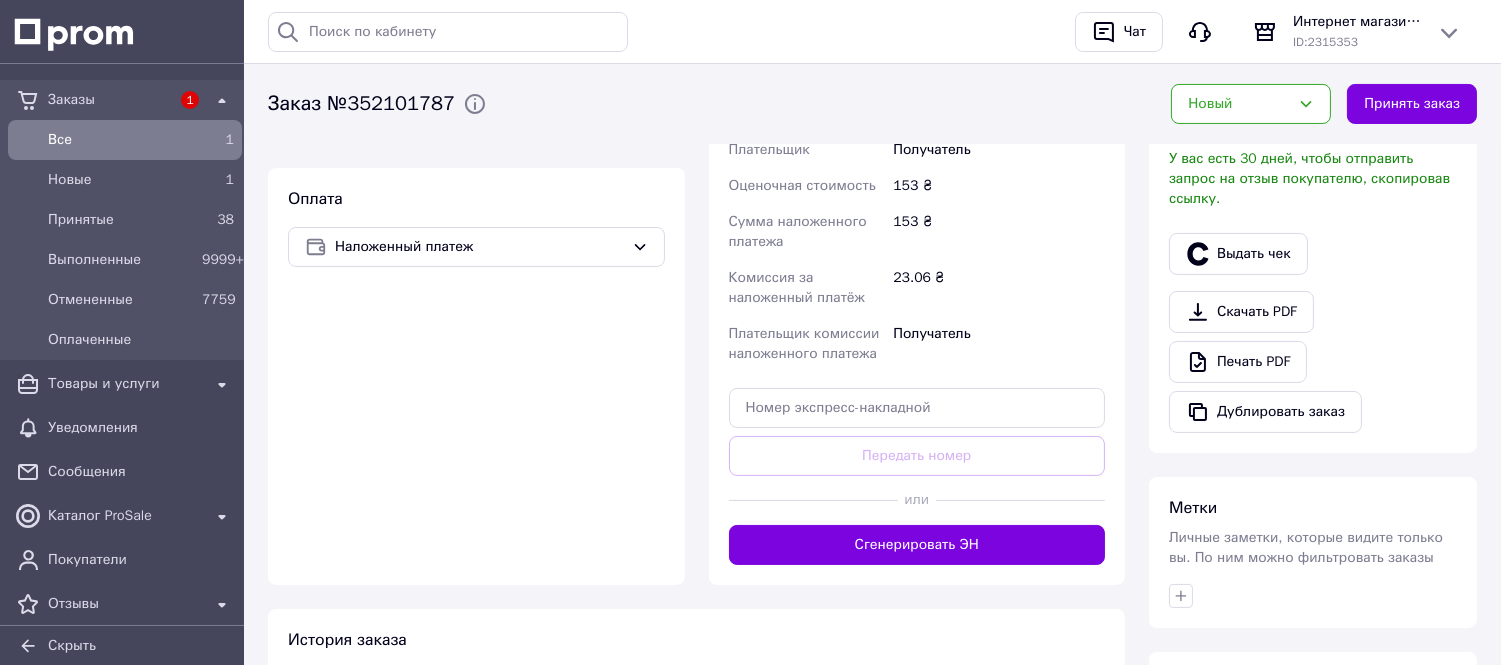 scroll, scrollTop: 598, scrollLeft: 0, axis: vertical 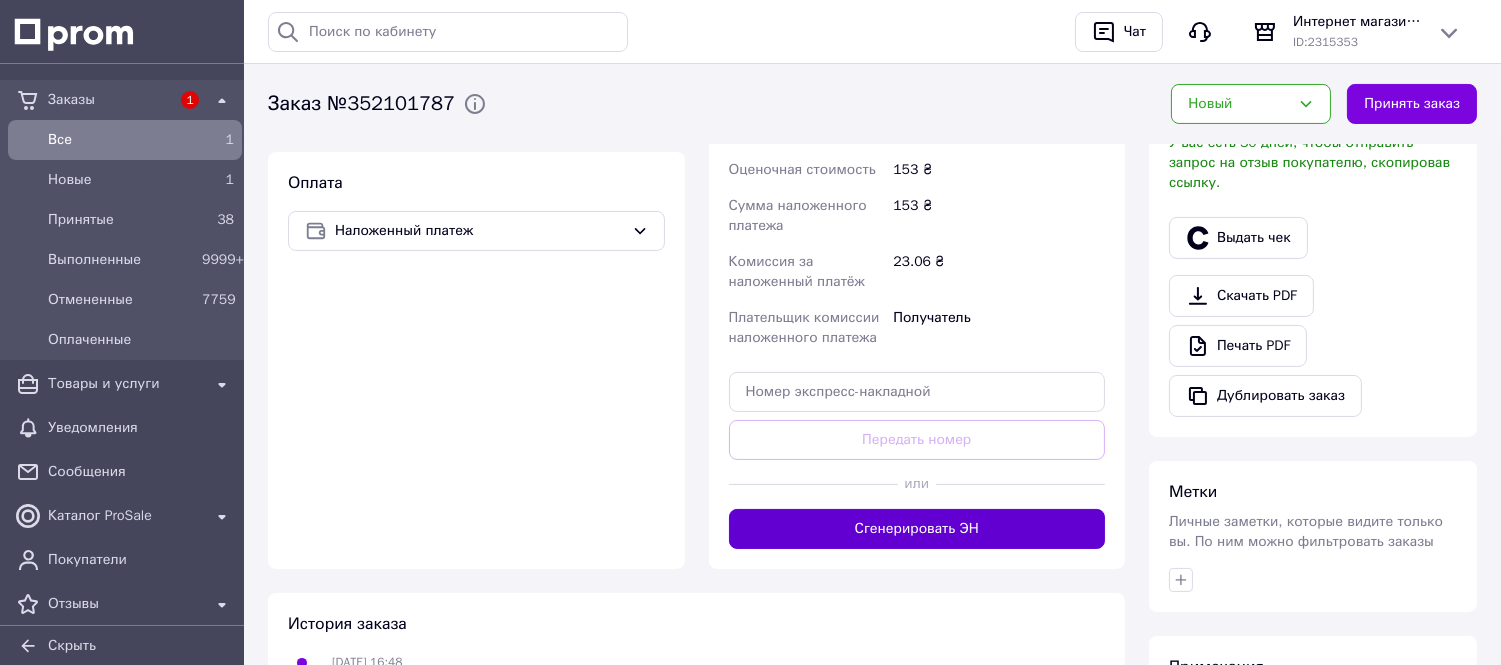 click on "Сгенерировать ЭН" at bounding box center (917, 529) 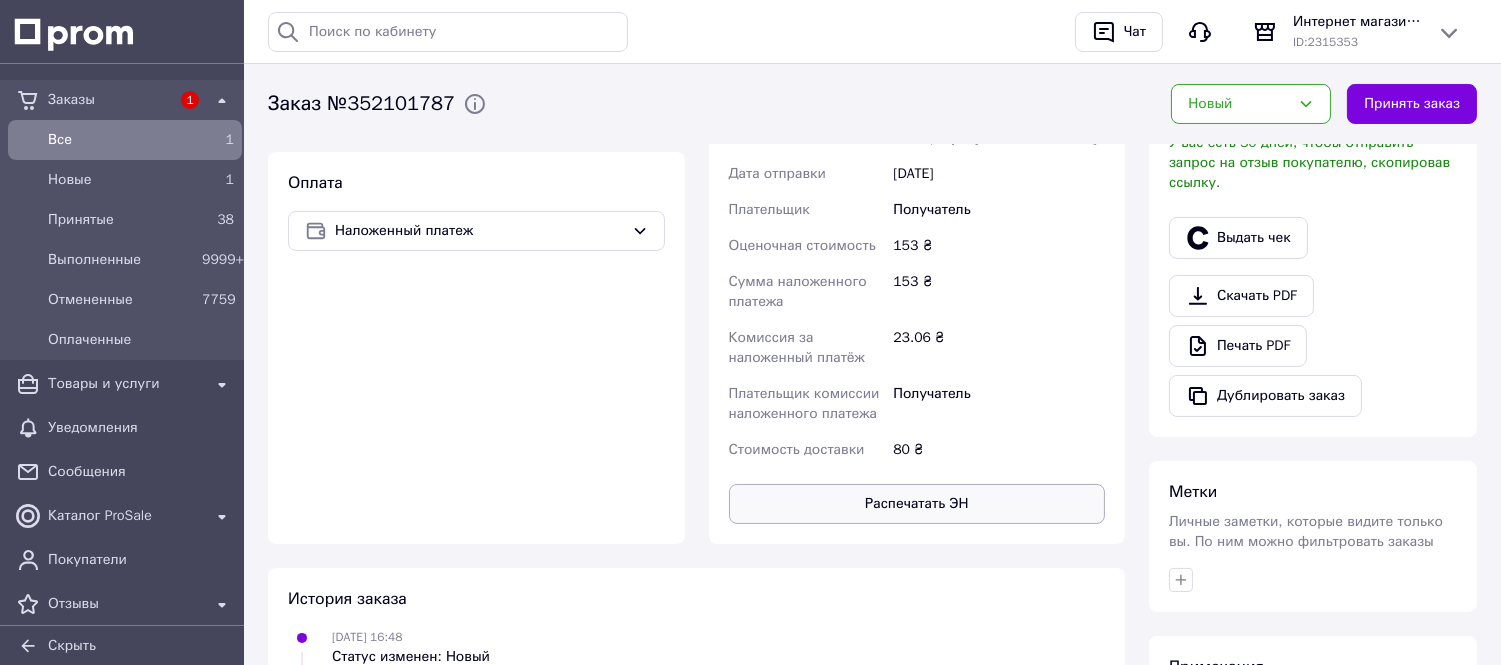click on "Распечатать ЭН" at bounding box center (917, 504) 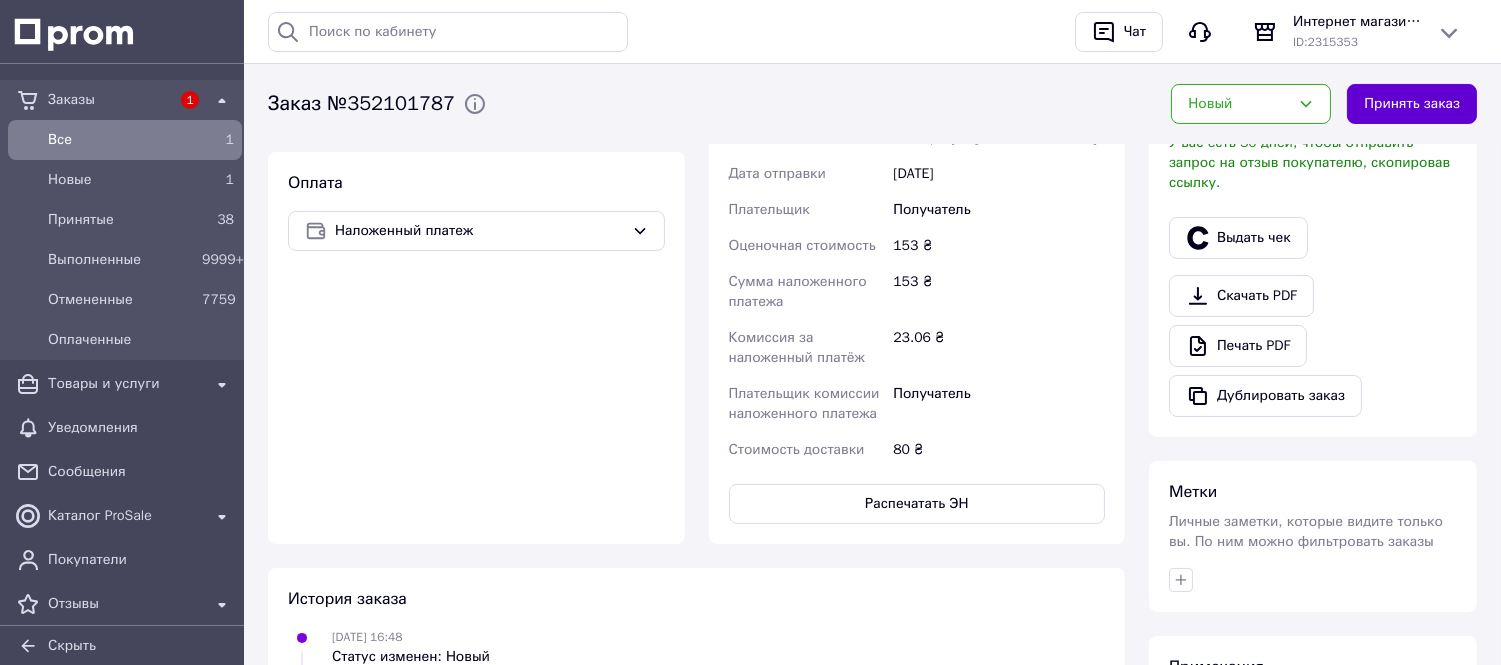 click on "Принять заказ" at bounding box center (1412, 104) 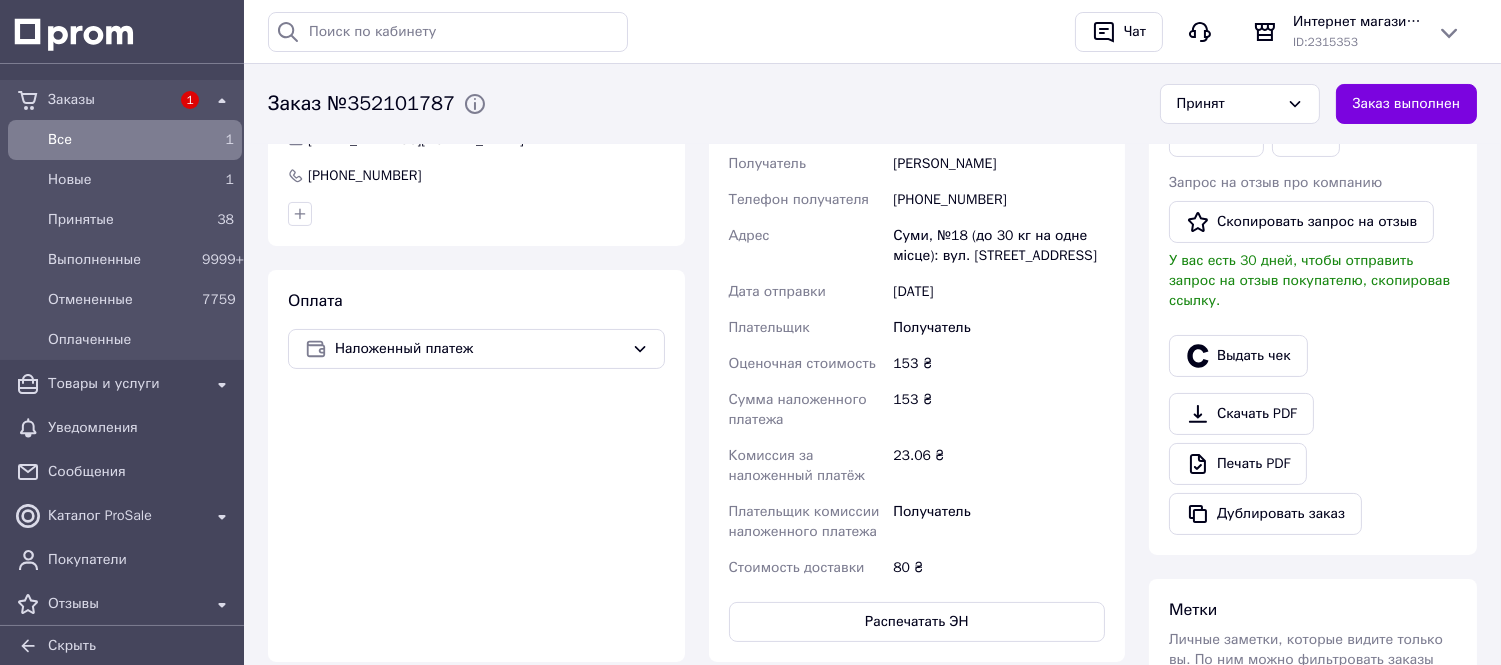scroll, scrollTop: 474, scrollLeft: 0, axis: vertical 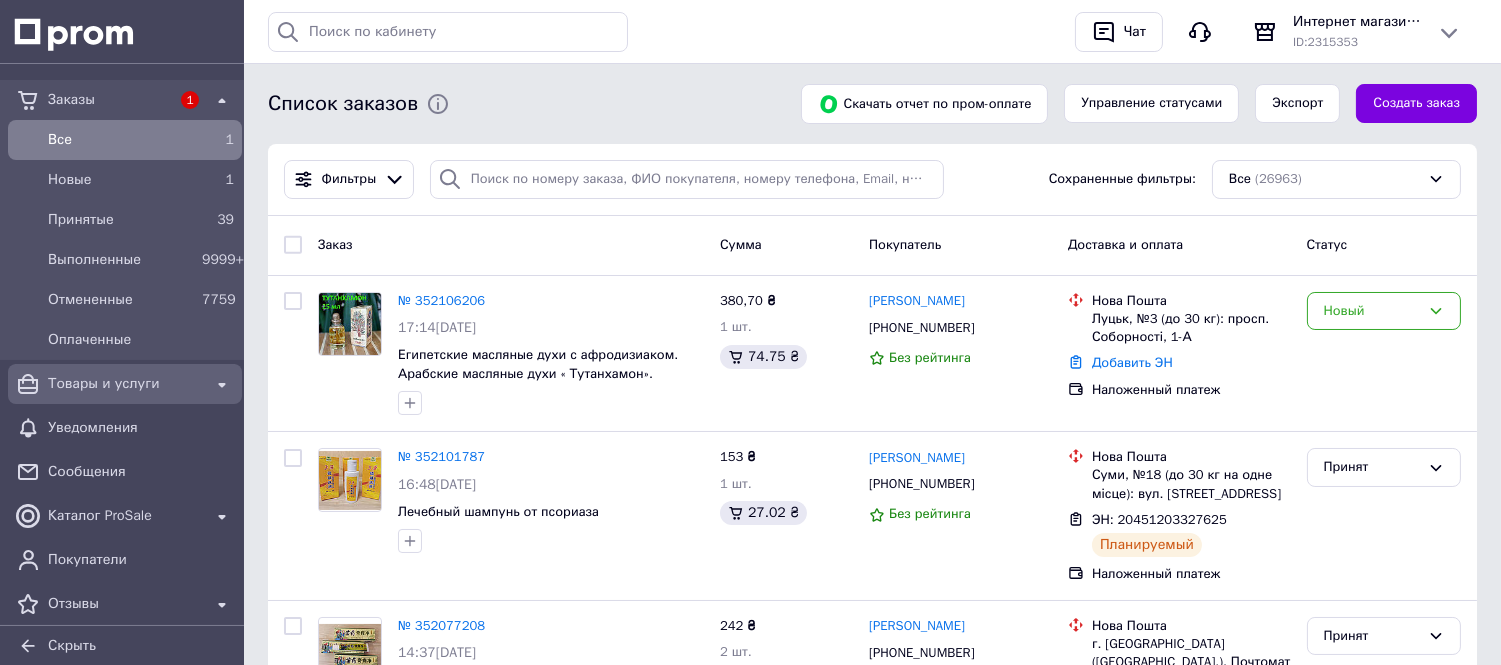 click on "Товары и услуги" at bounding box center (125, 384) 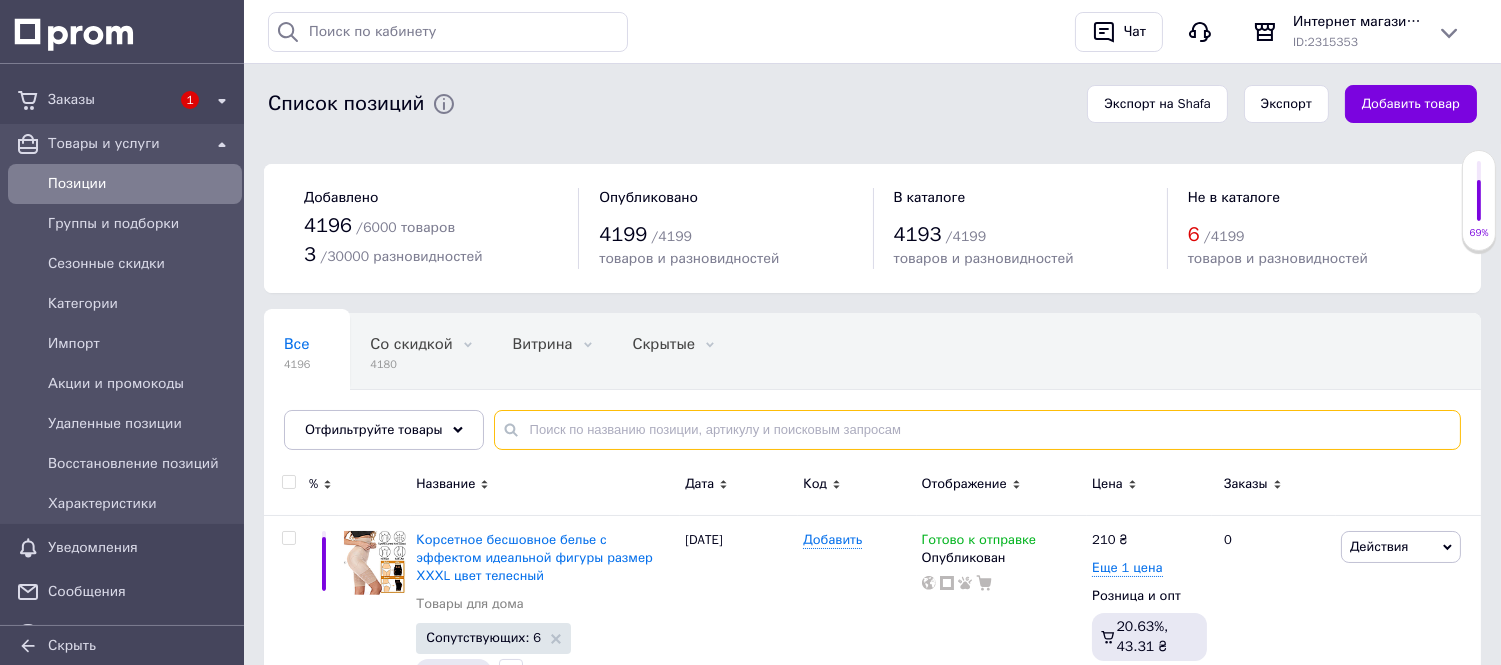 click at bounding box center [977, 430] 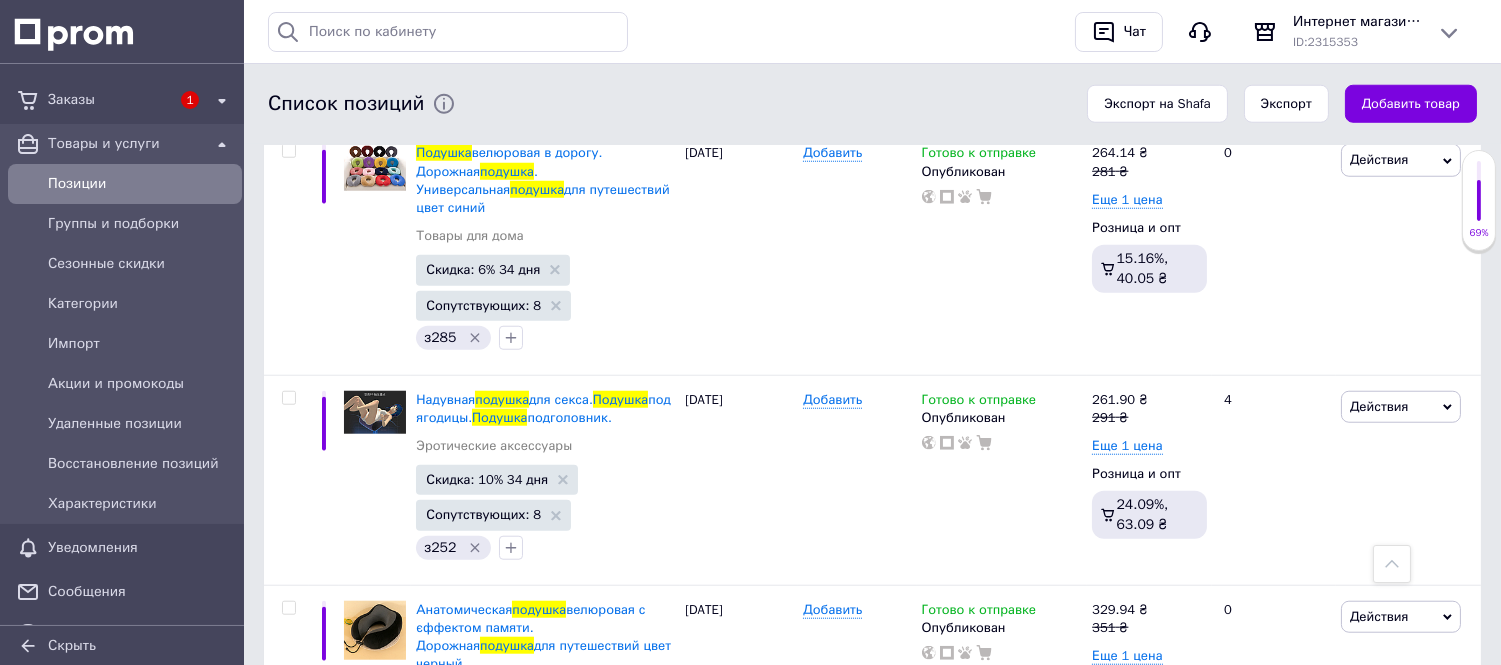 scroll, scrollTop: 3375, scrollLeft: 0, axis: vertical 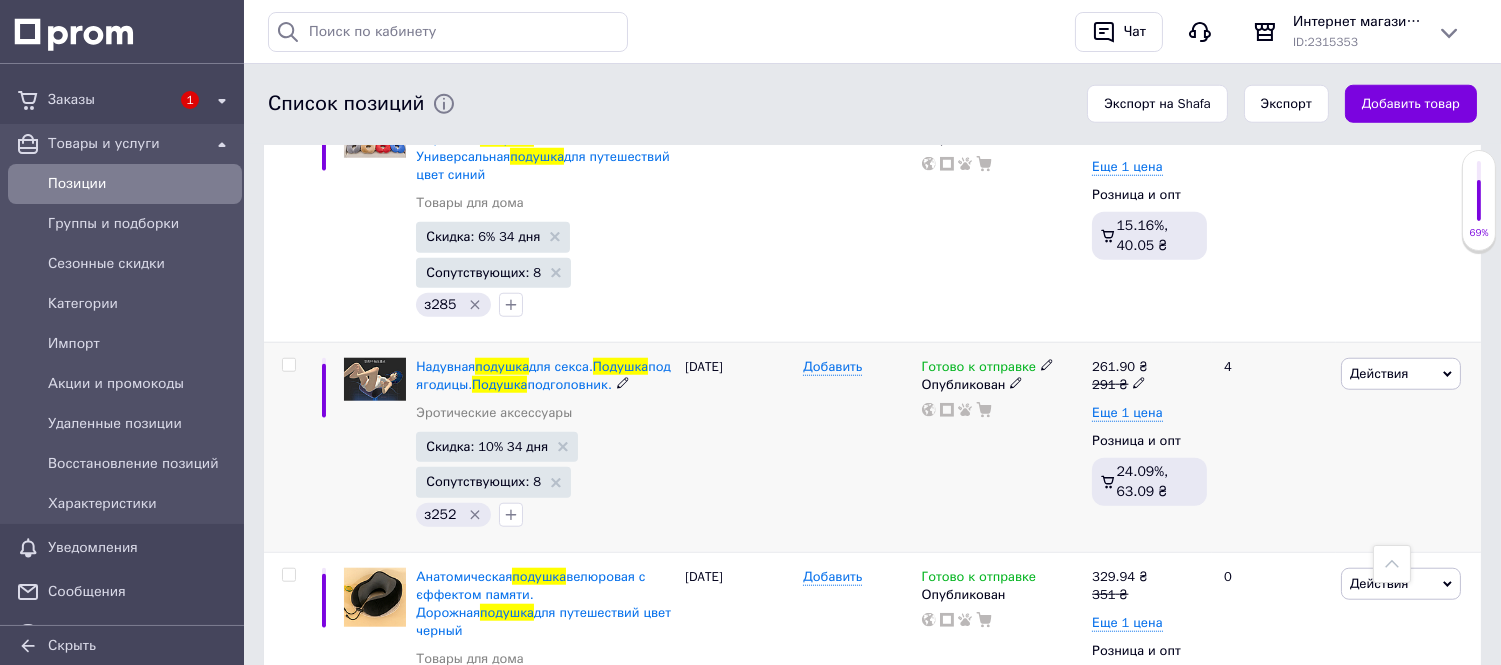 type on "подушка" 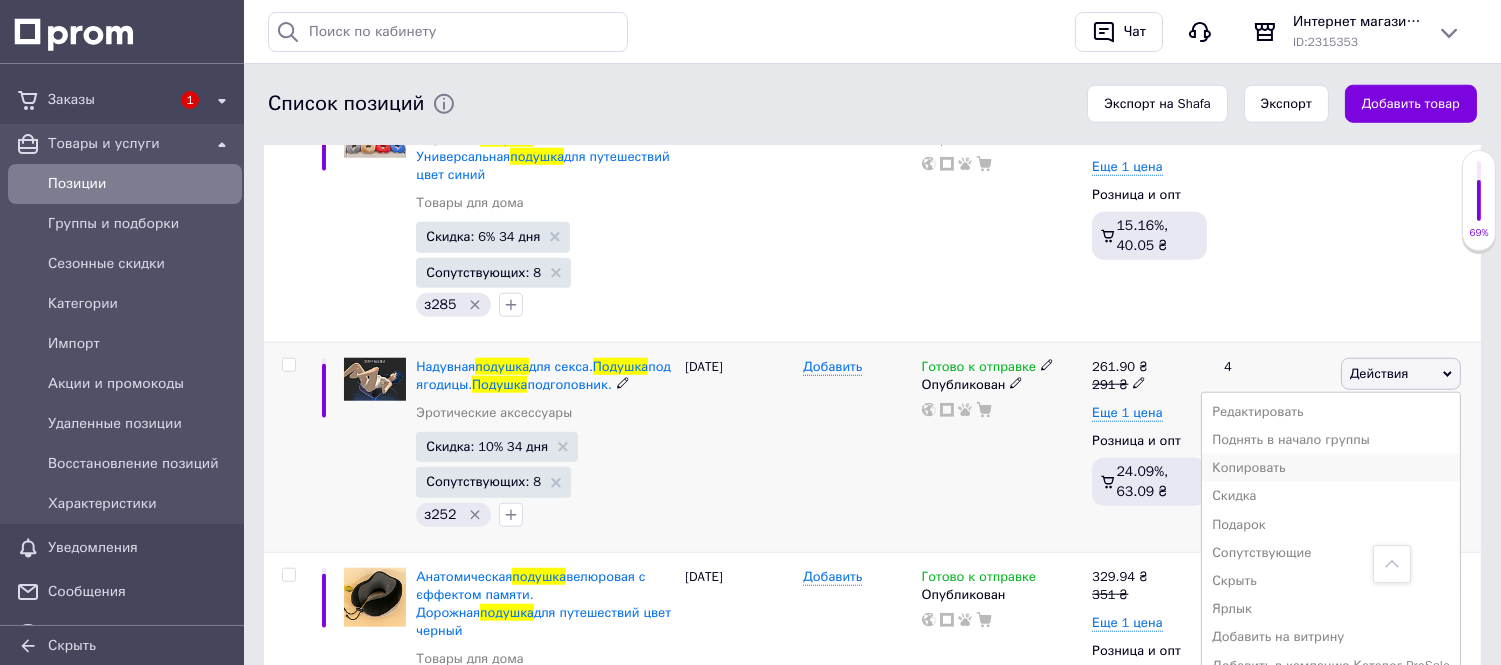 click on "Копировать" at bounding box center [1331, 468] 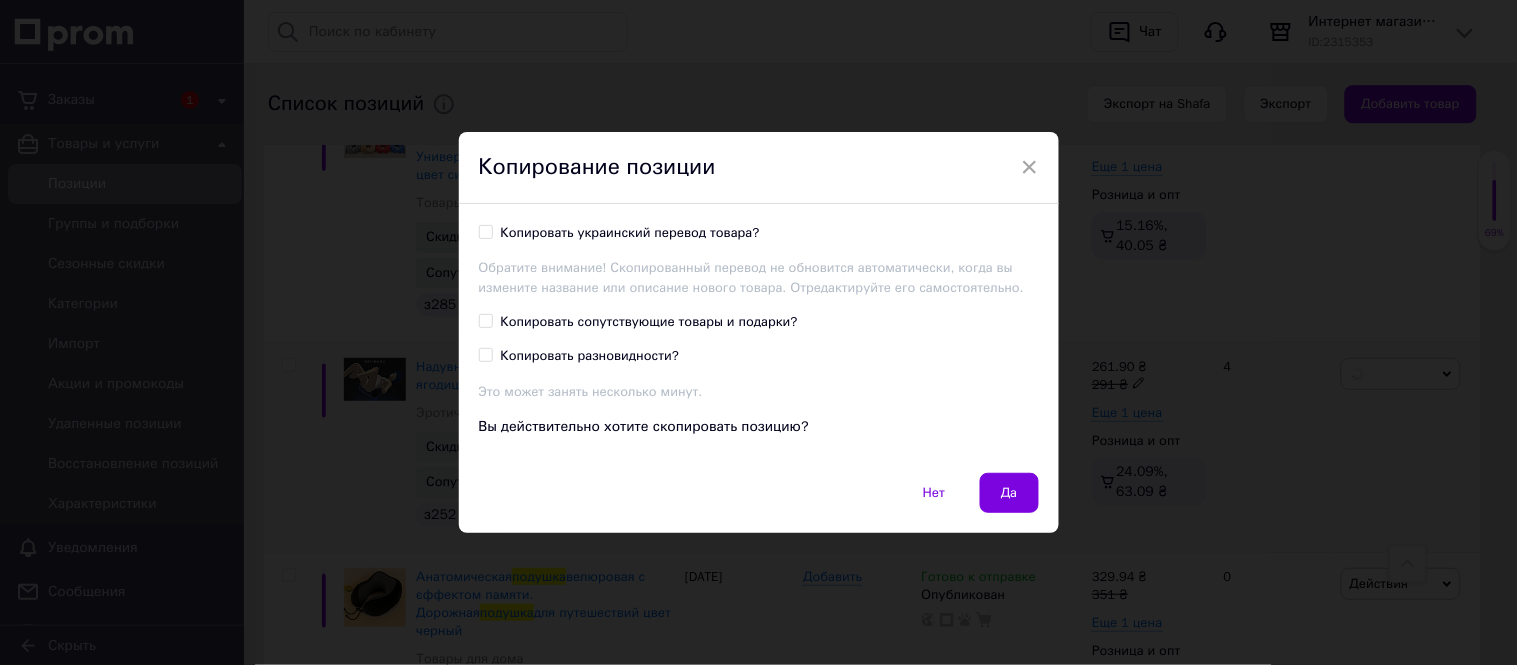 click on "Копировать сопутствующие товары и подарки?" at bounding box center [485, 320] 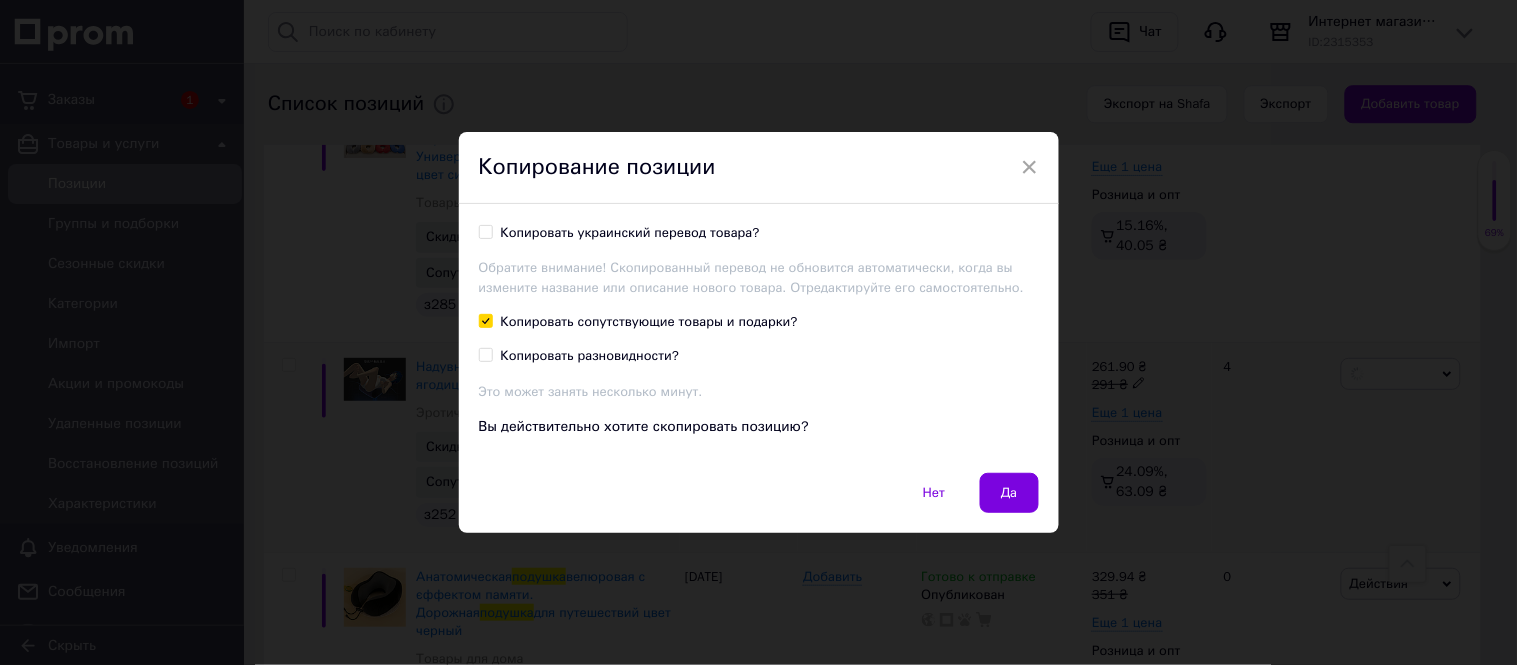 checkbox on "true" 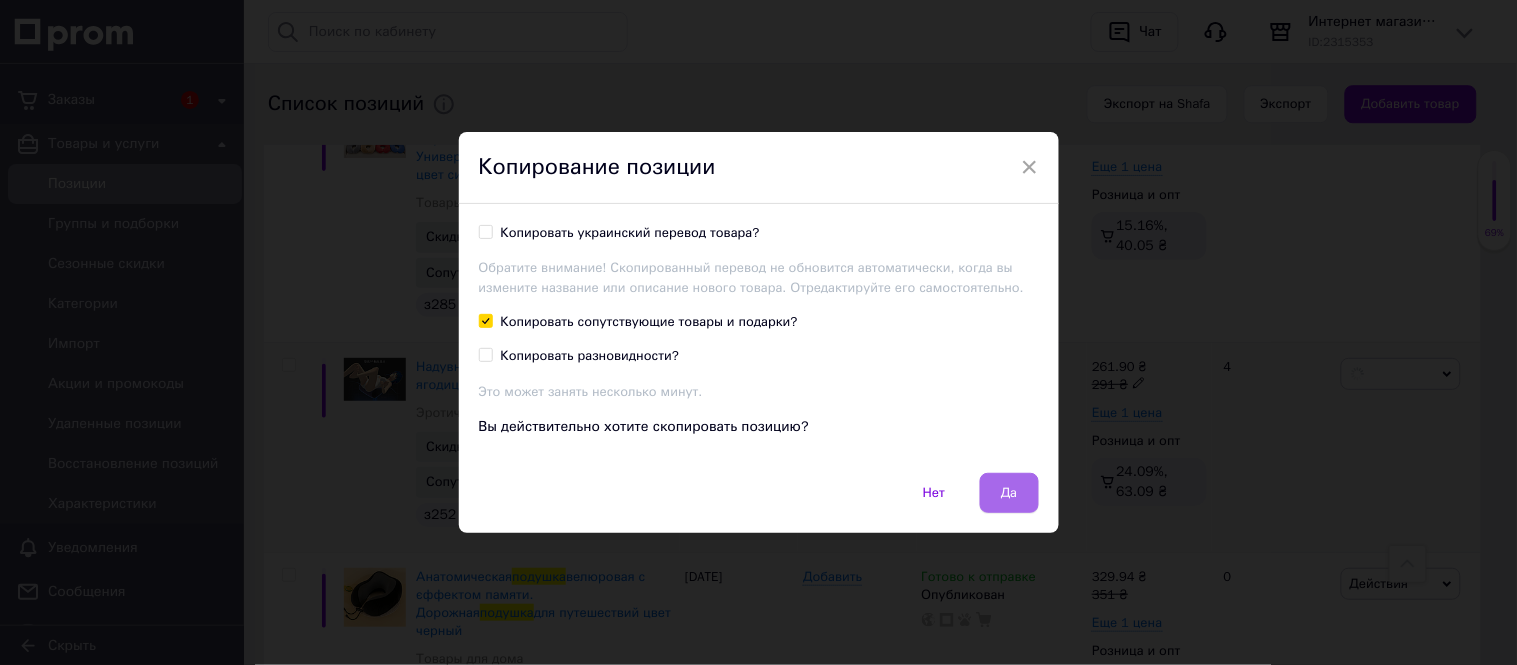 click on "Да" at bounding box center [1009, 493] 